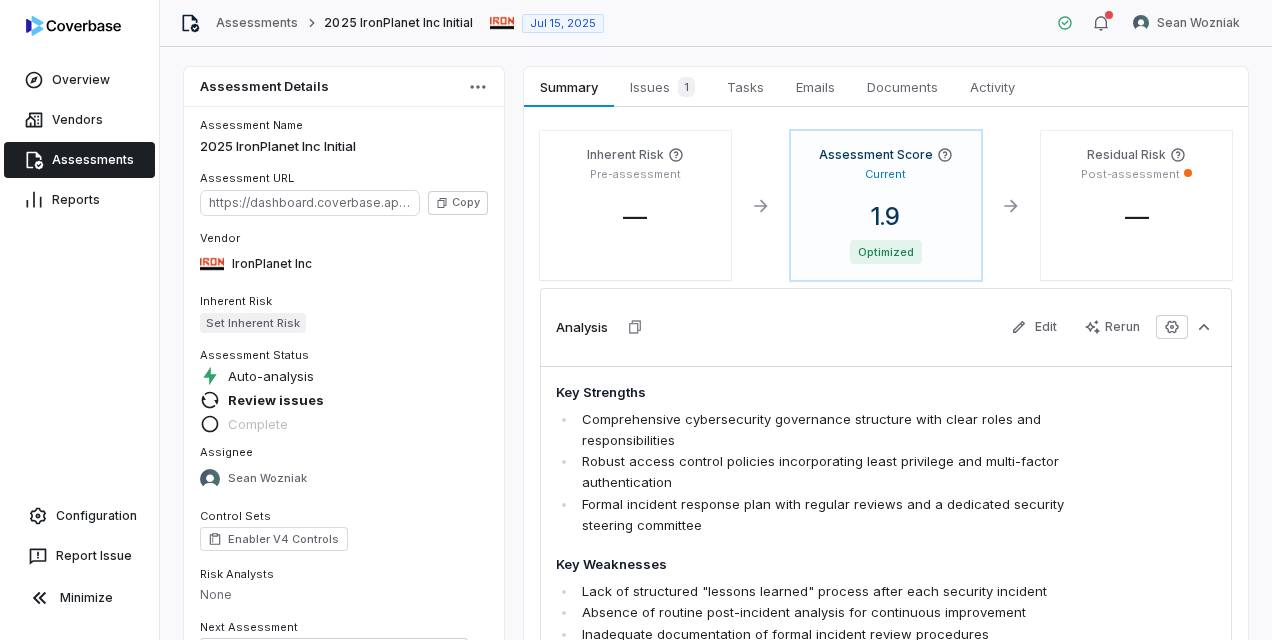 scroll, scrollTop: 0, scrollLeft: 0, axis: both 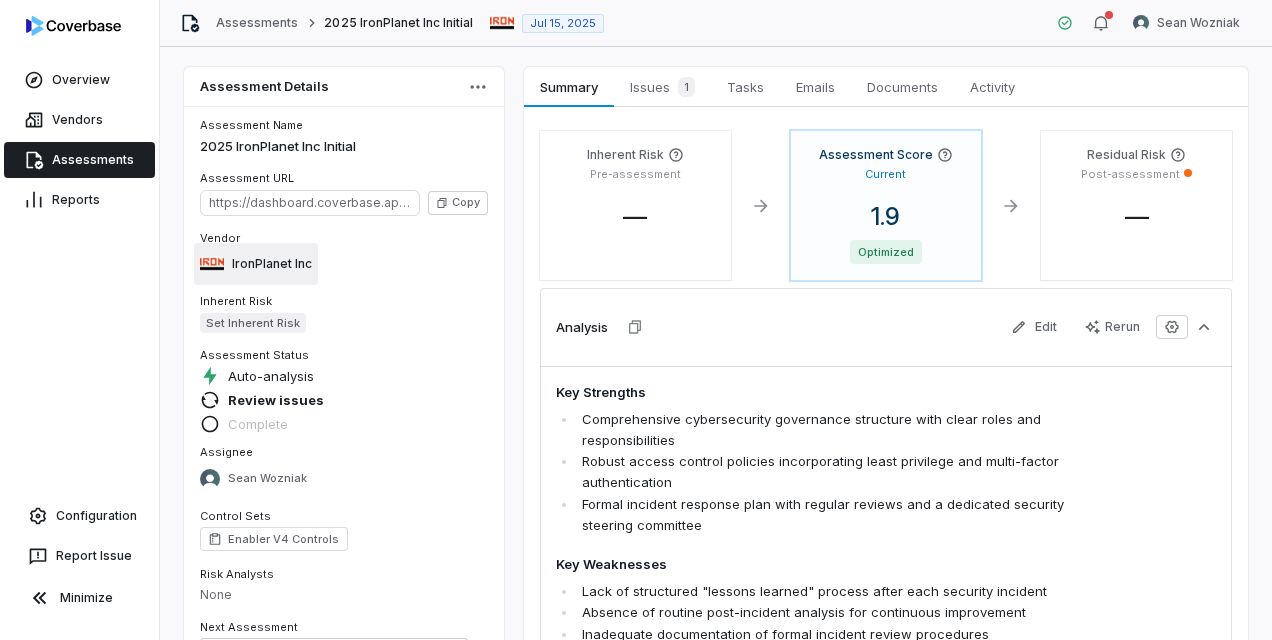 click on "IronPlanet Inc" at bounding box center (256, 264) 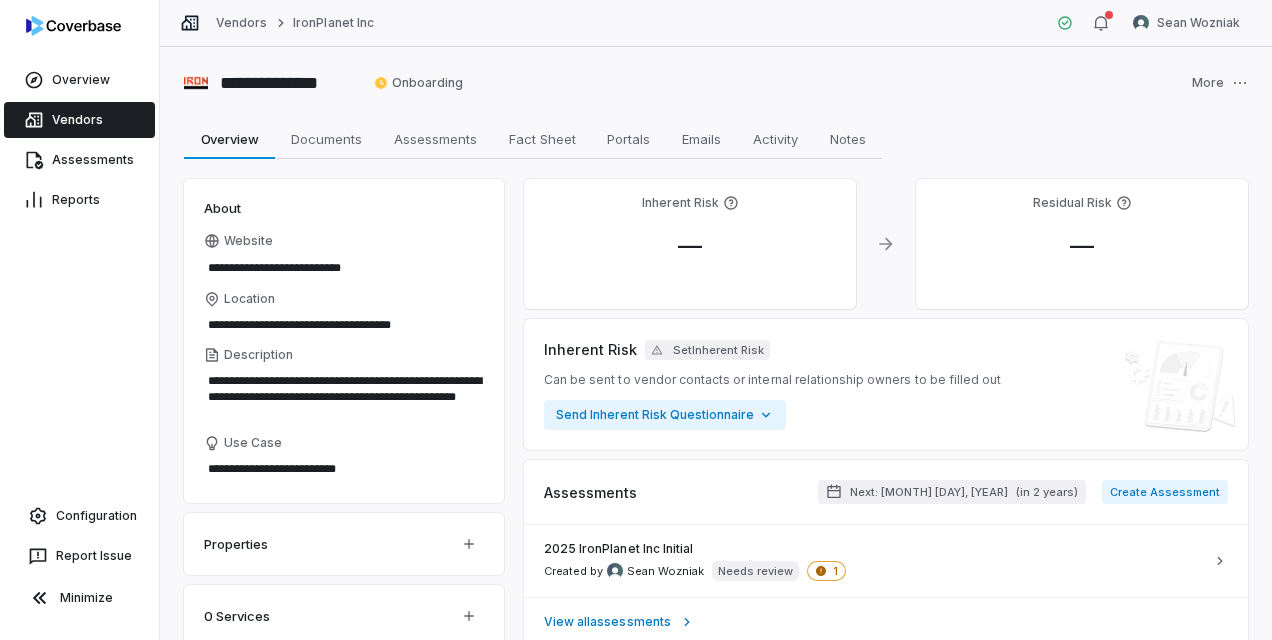 click on "Vendors" at bounding box center (79, 120) 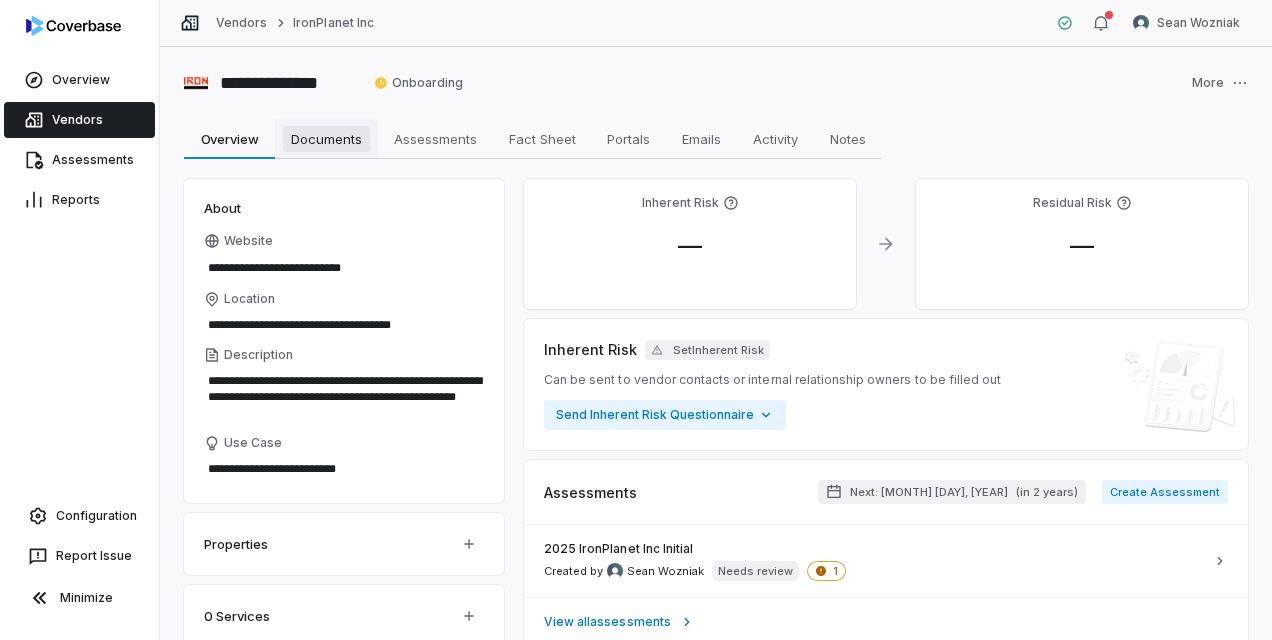 click on "Documents" at bounding box center [326, 139] 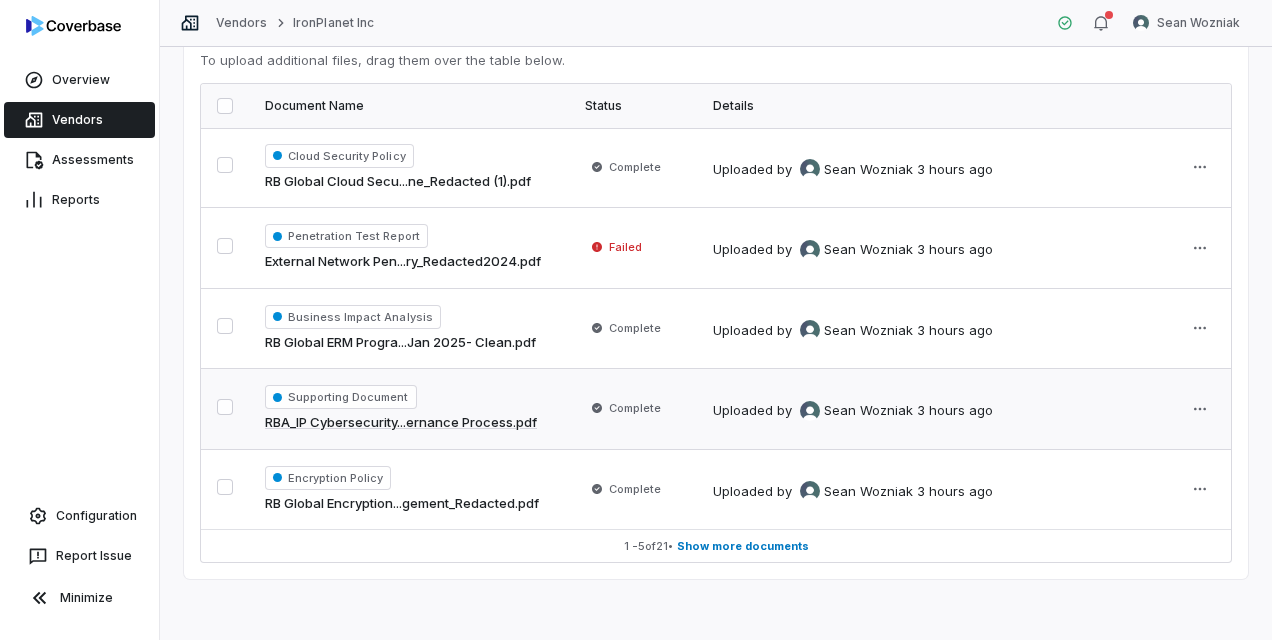 scroll, scrollTop: 0, scrollLeft: 0, axis: both 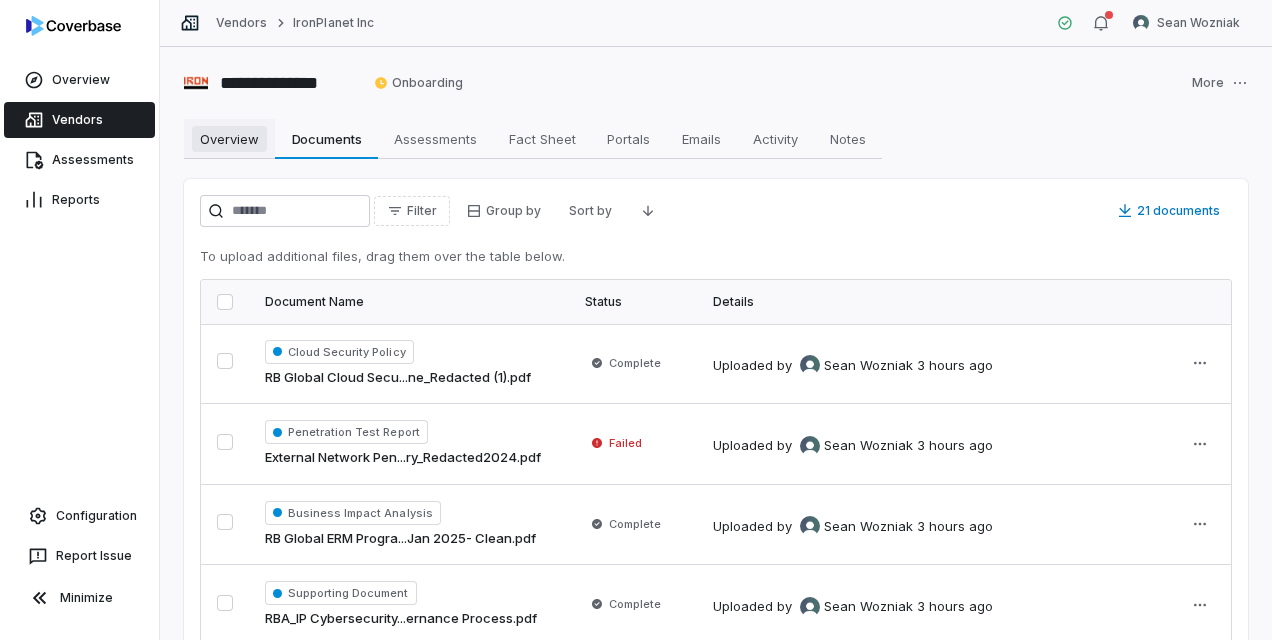 click on "Overview" at bounding box center [229, 139] 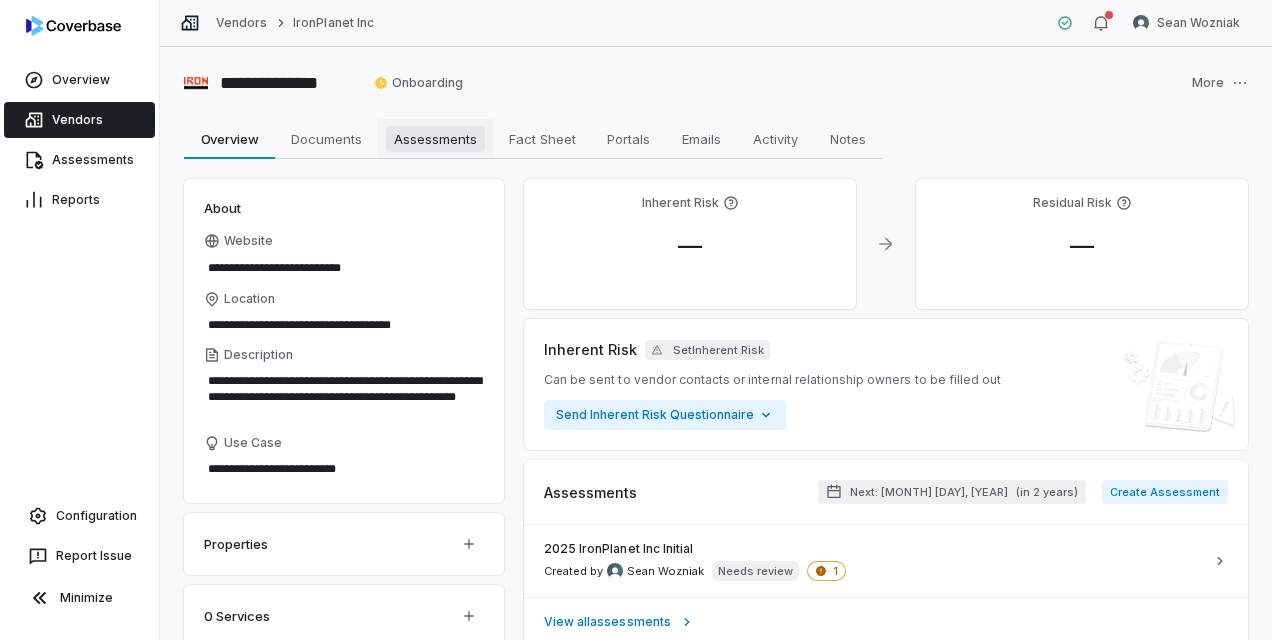 click on "Assessments" at bounding box center (435, 139) 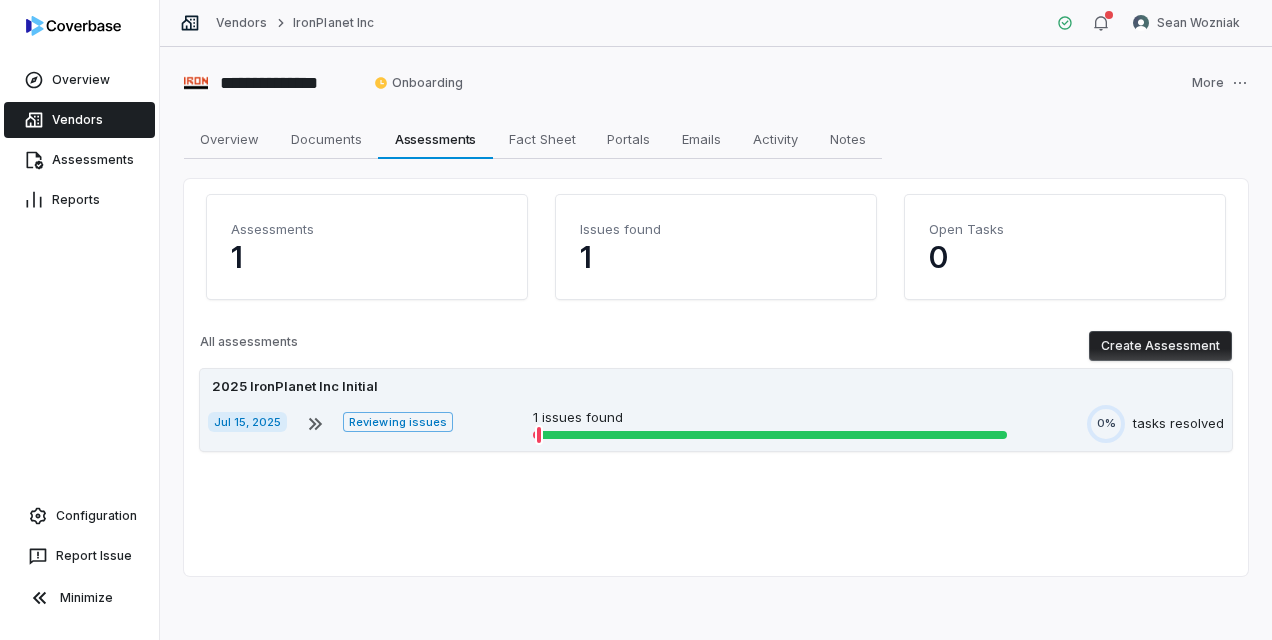 click on "[YEAR] IronPlanet Inc Initial [MONTH] [DAY], [YEAR] Reviewing issues 1 issues found 0% tasks resolved" at bounding box center (716, 410) 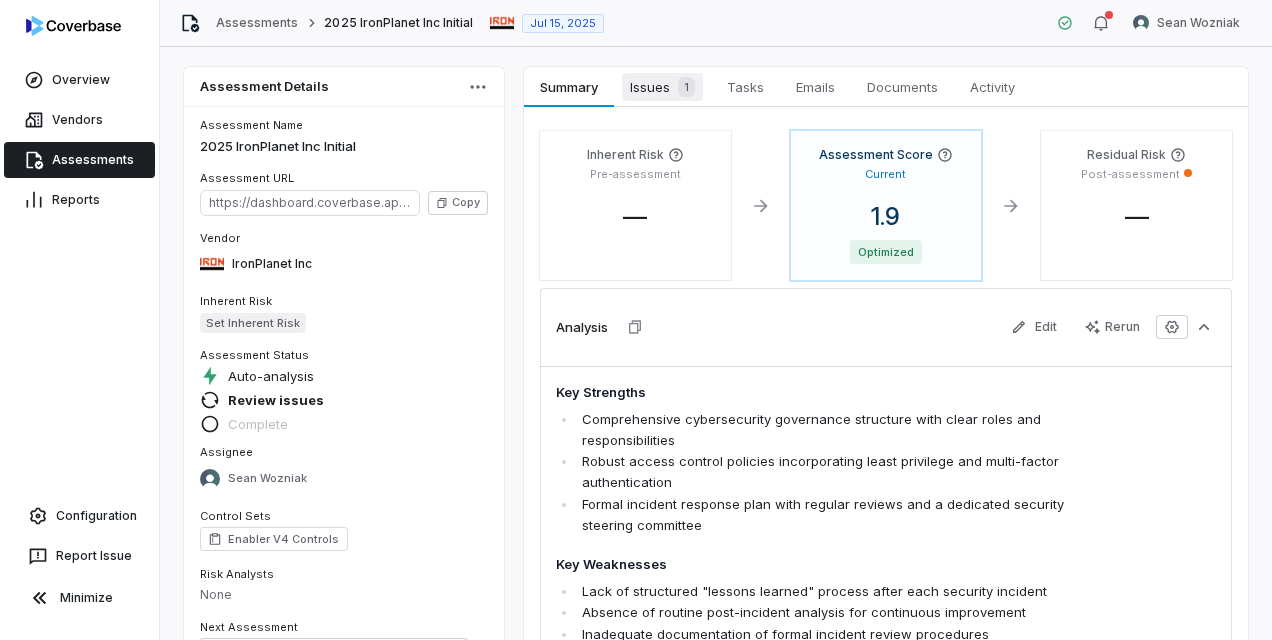 click on "Issues 1" at bounding box center (662, 87) 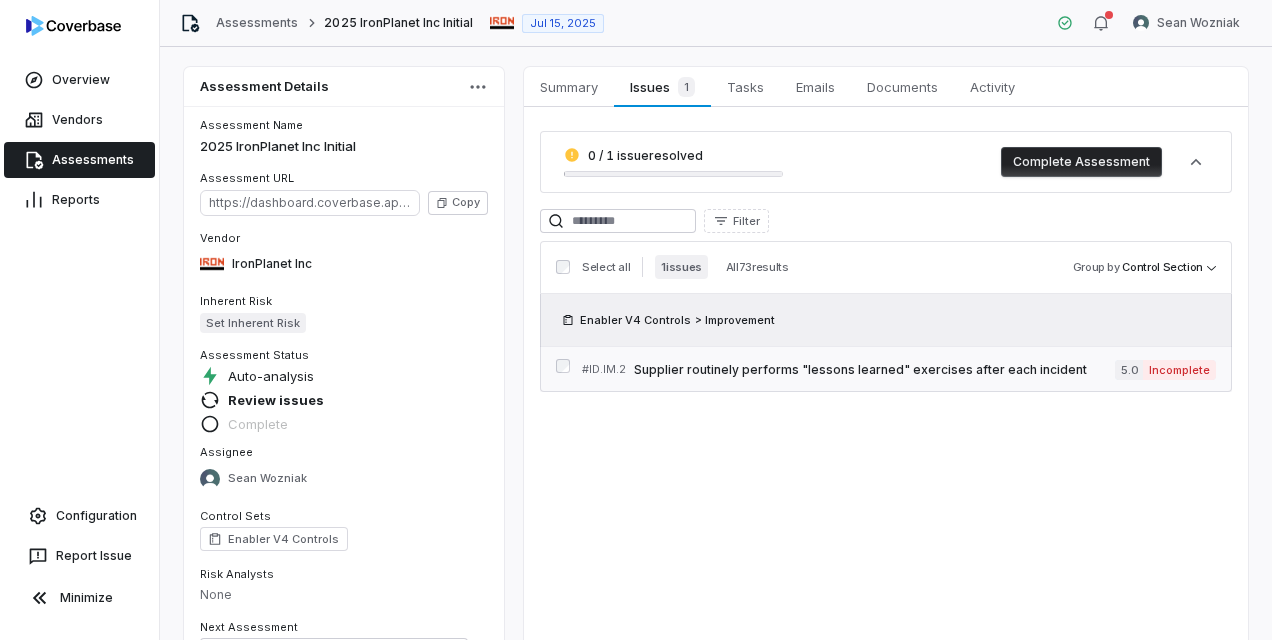 click on "Supplier routinely performs "lessons learned" exercises after each incident" at bounding box center [874, 370] 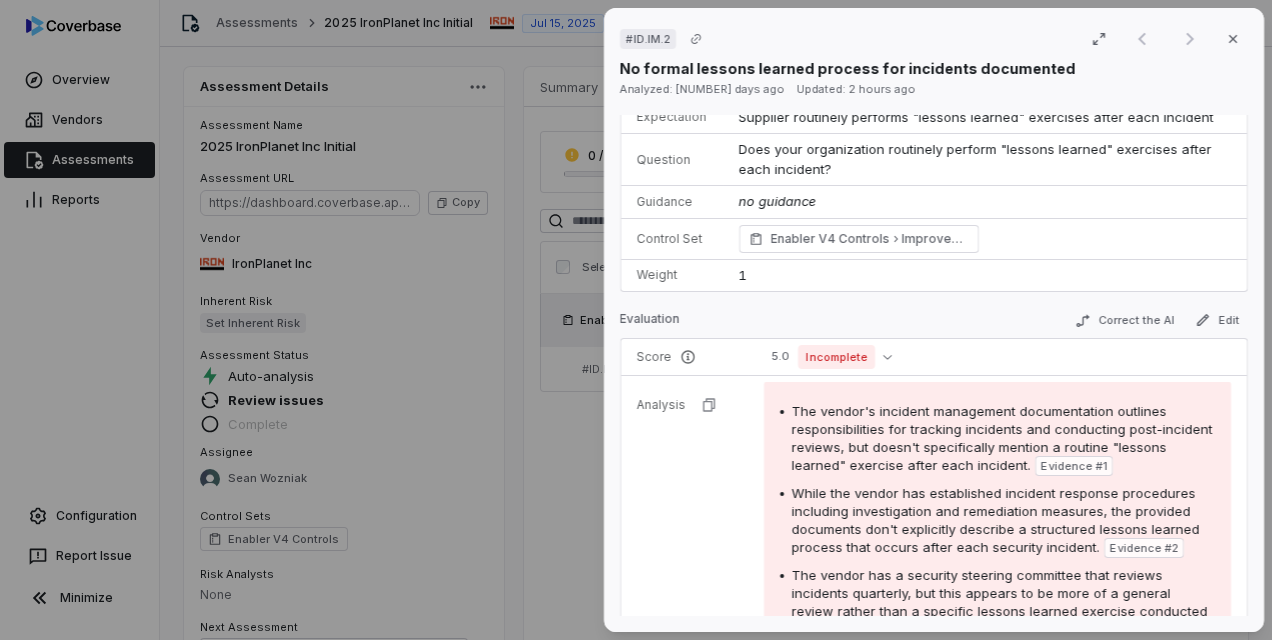 scroll, scrollTop: 200, scrollLeft: 0, axis: vertical 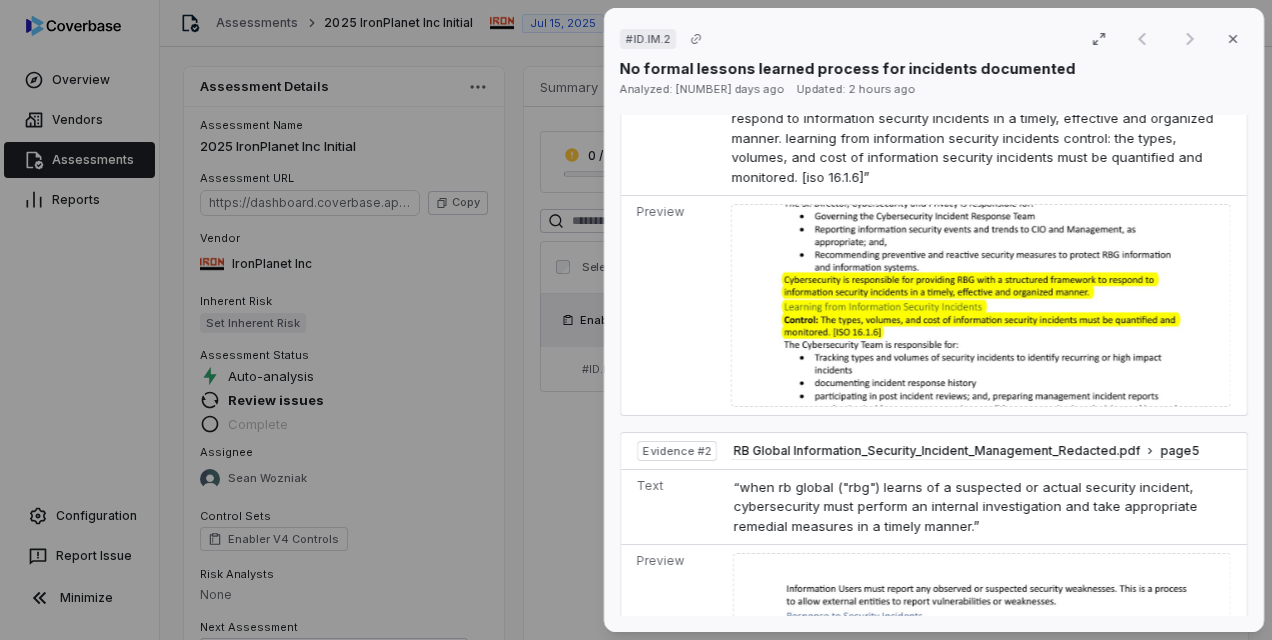 click at bounding box center (981, 305) 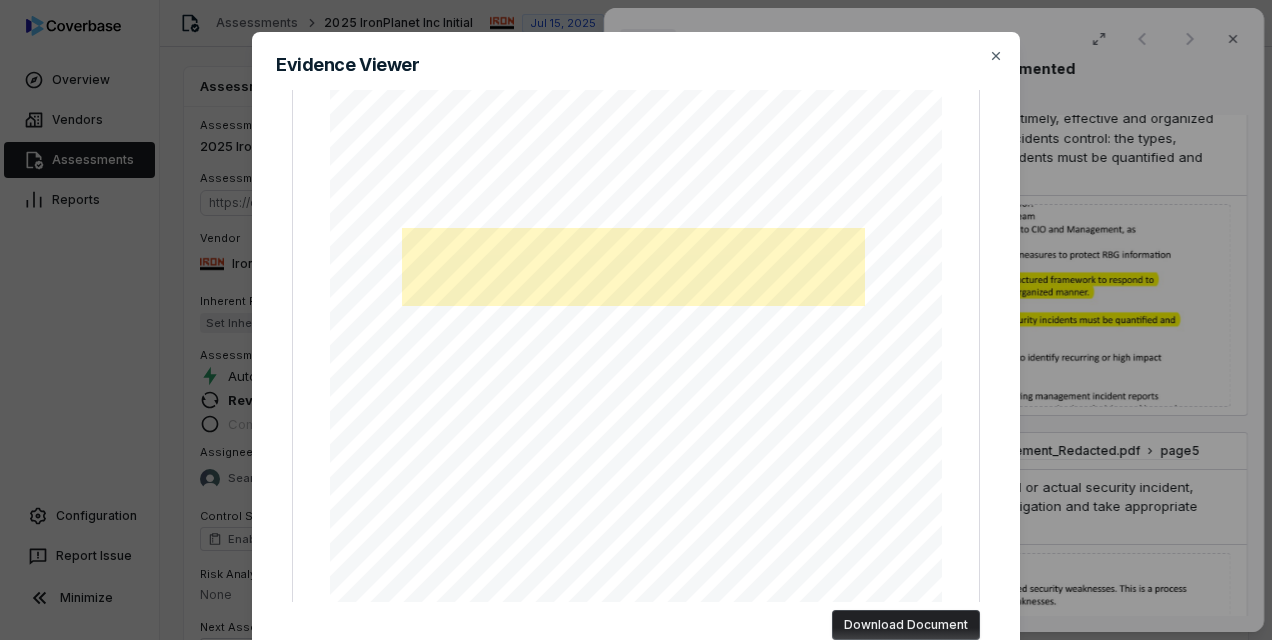 scroll, scrollTop: 300, scrollLeft: 0, axis: vertical 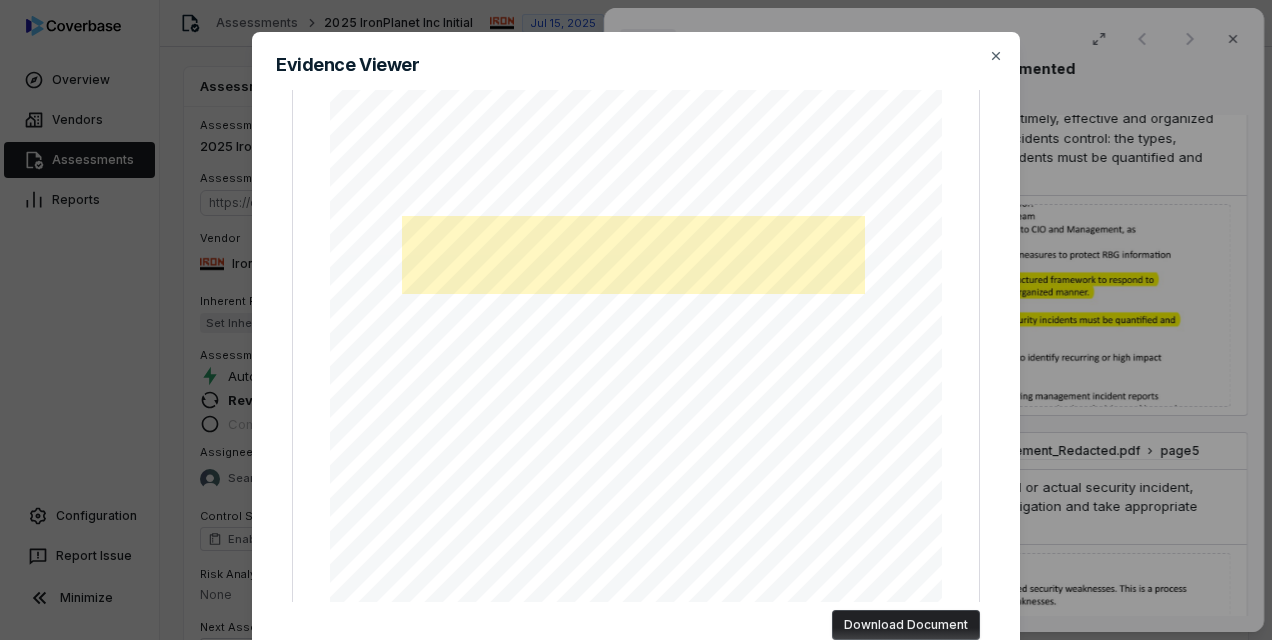 click on "Evidence Viewer "[TEXT]" (Page 5) RB Global Information_Security_Incident_Management_Redacted.pdf   |  Page  5  of  6 Download Document Close" at bounding box center (636, 355) 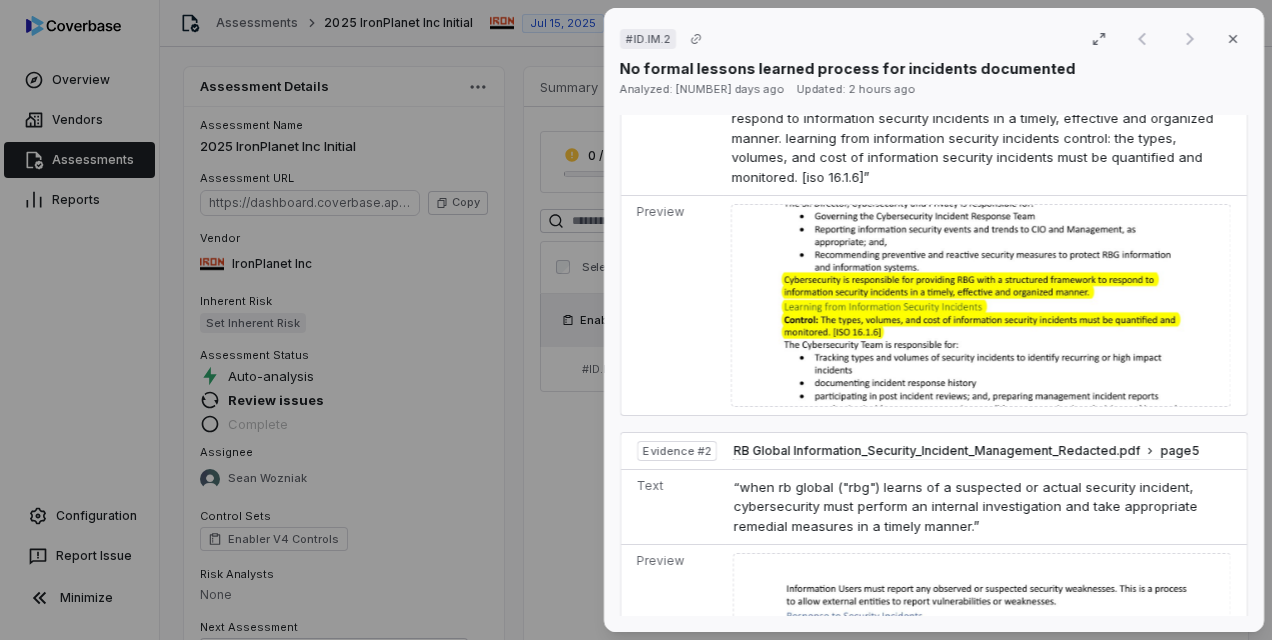 click at bounding box center [981, 305] 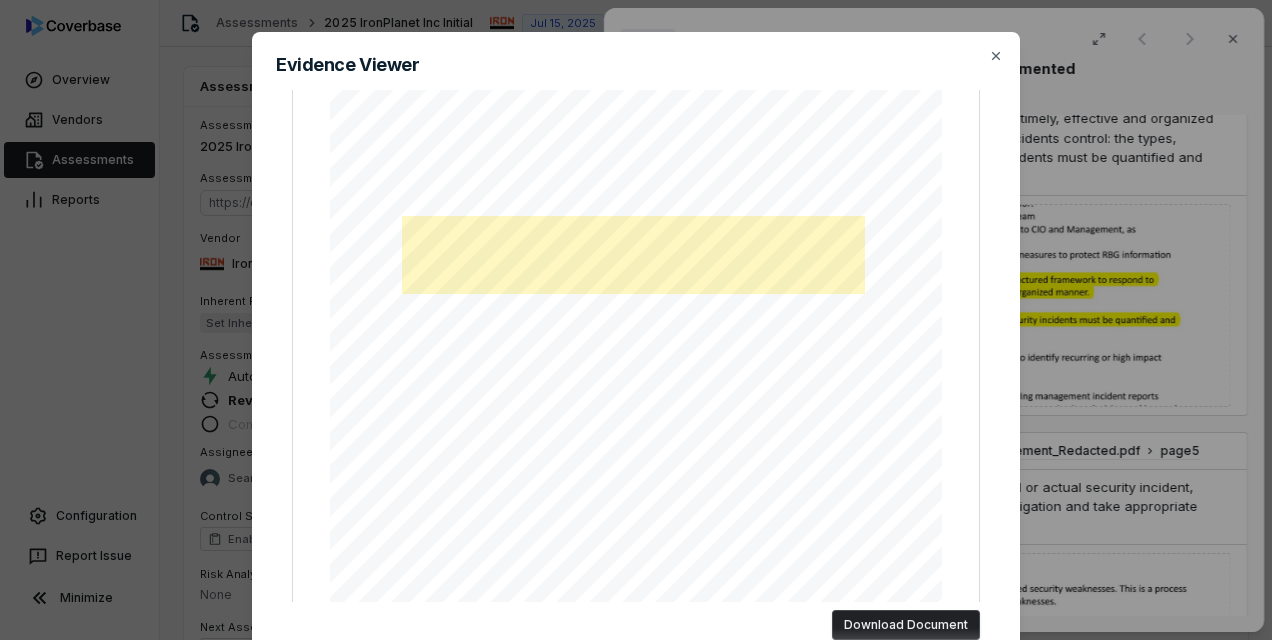 scroll, scrollTop: 400, scrollLeft: 0, axis: vertical 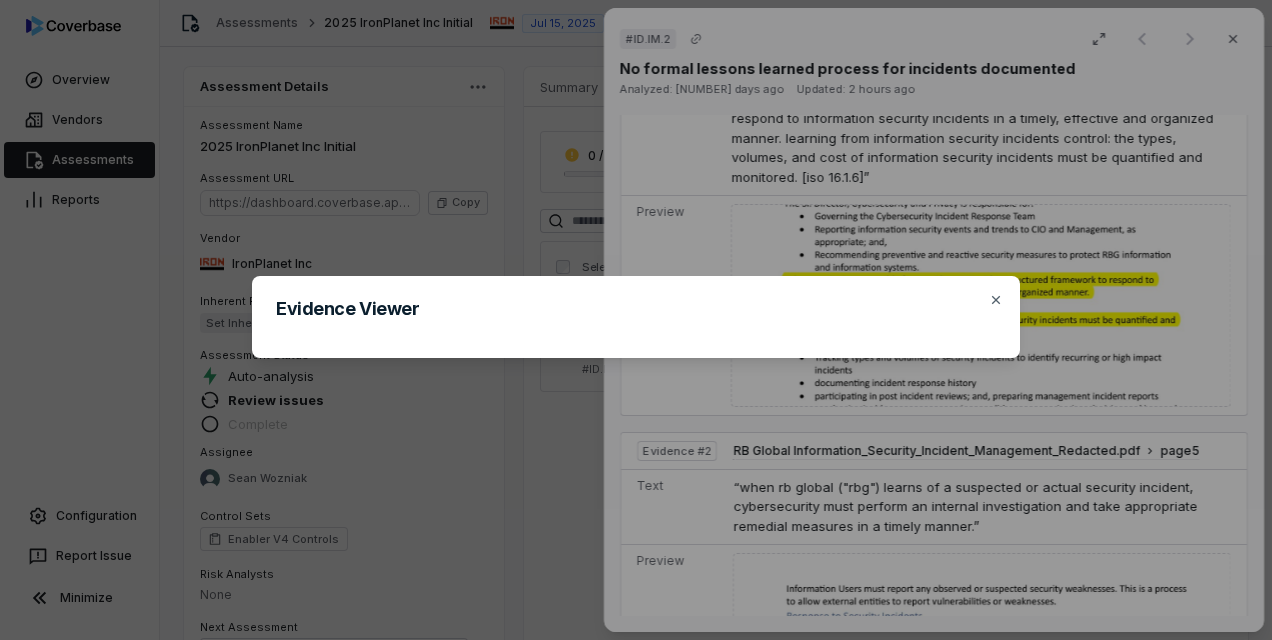 click on "Evidence Viewer Close" at bounding box center [636, 320] 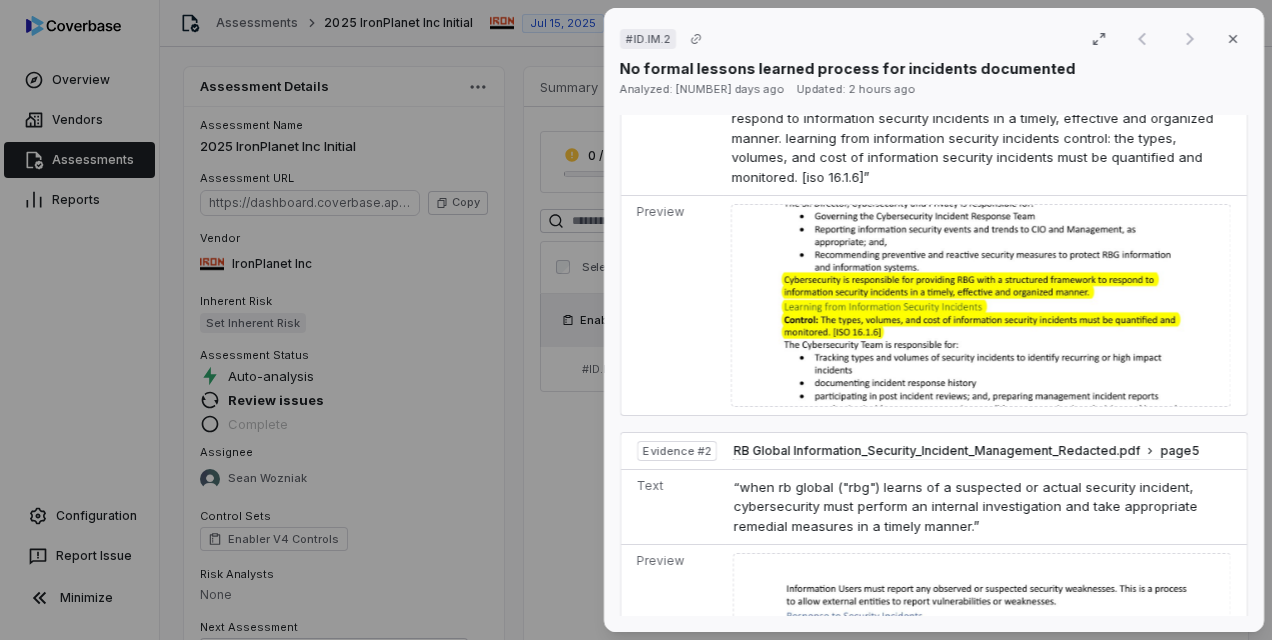 scroll, scrollTop: 0, scrollLeft: 0, axis: both 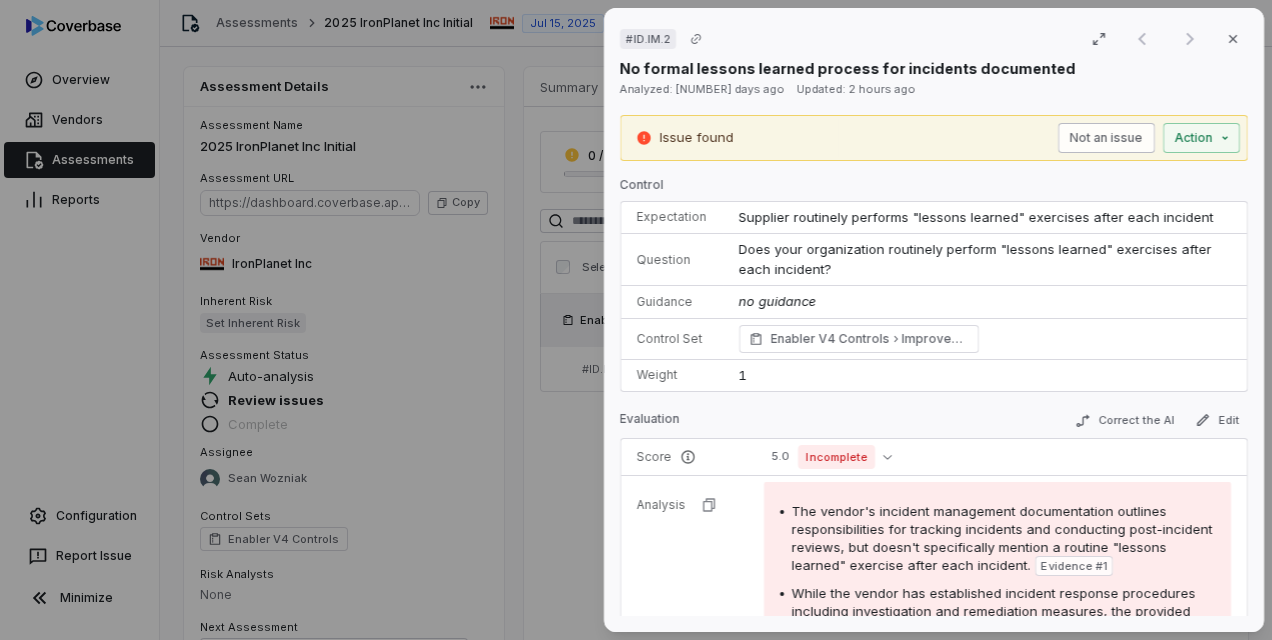 click on "Not an issue" at bounding box center [1106, 138] 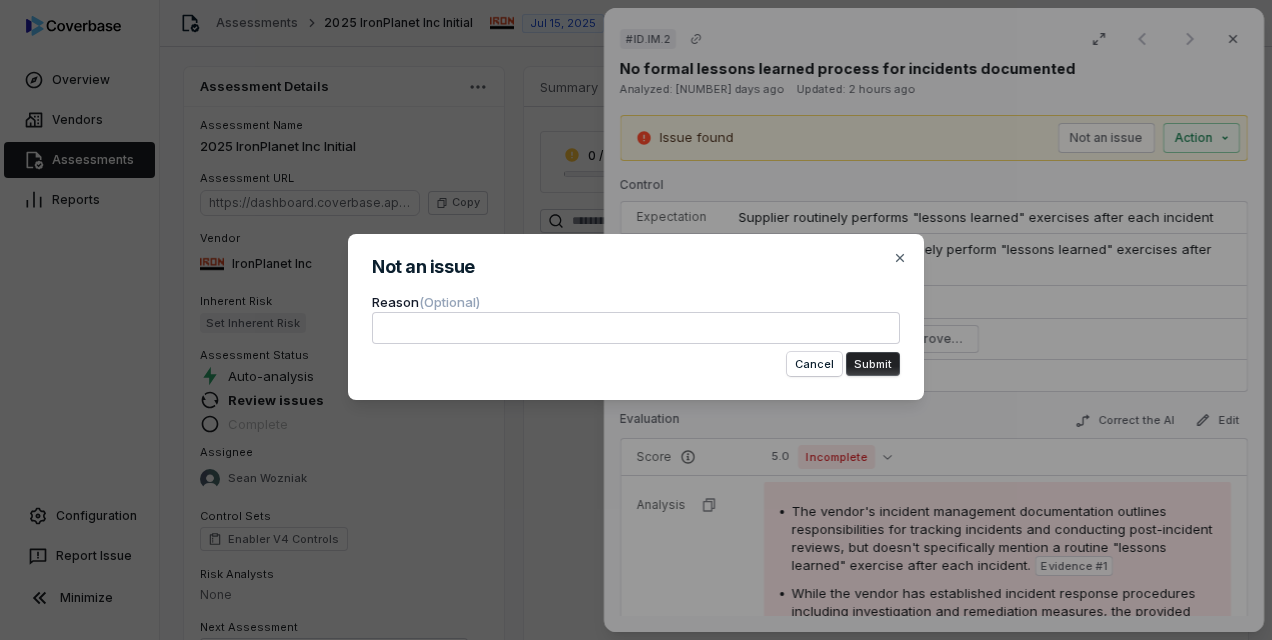 click at bounding box center [636, 328] 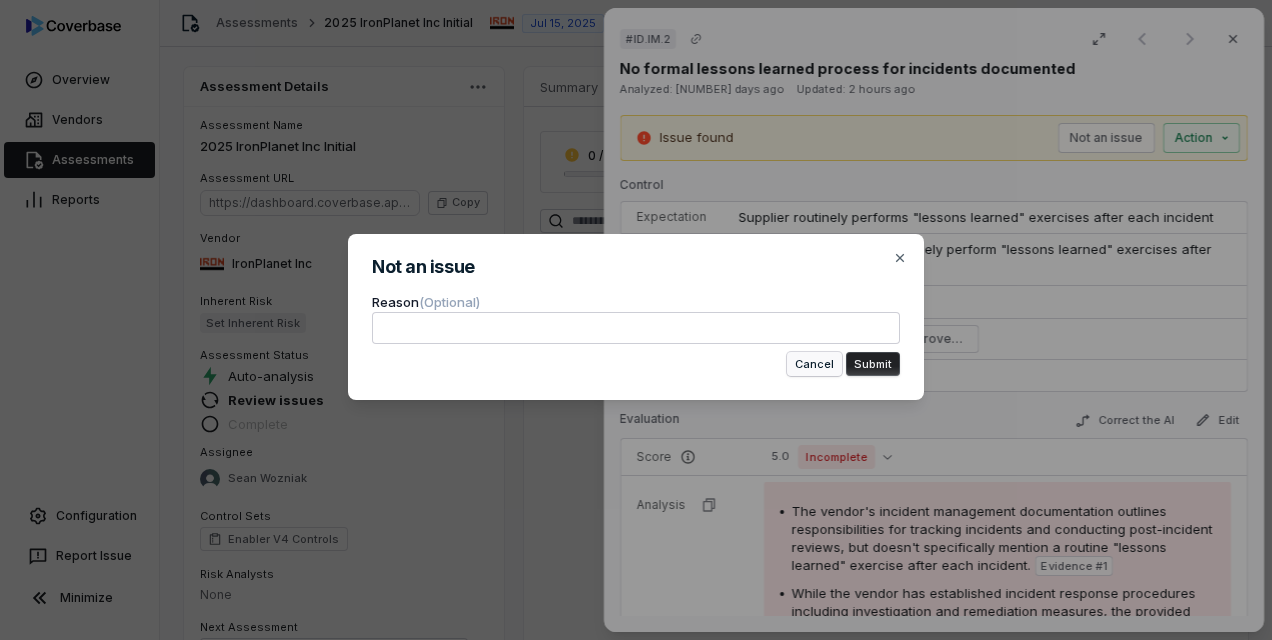 click on "Cancel" at bounding box center [814, 364] 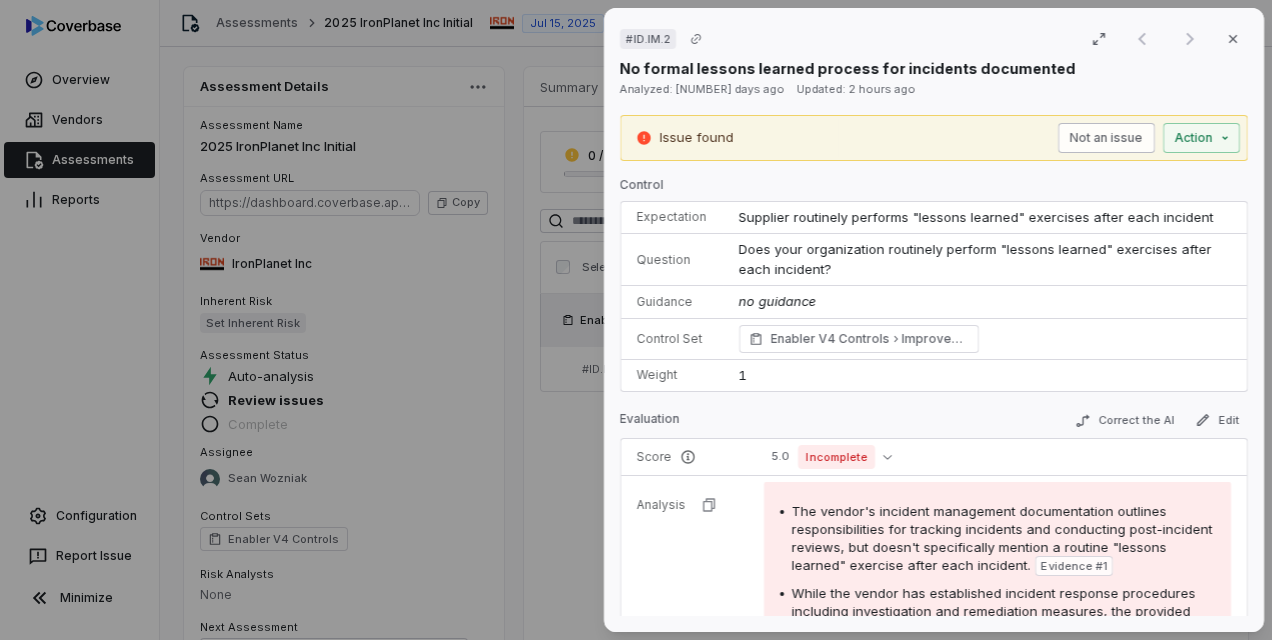 click on "Not an issue" at bounding box center (1106, 138) 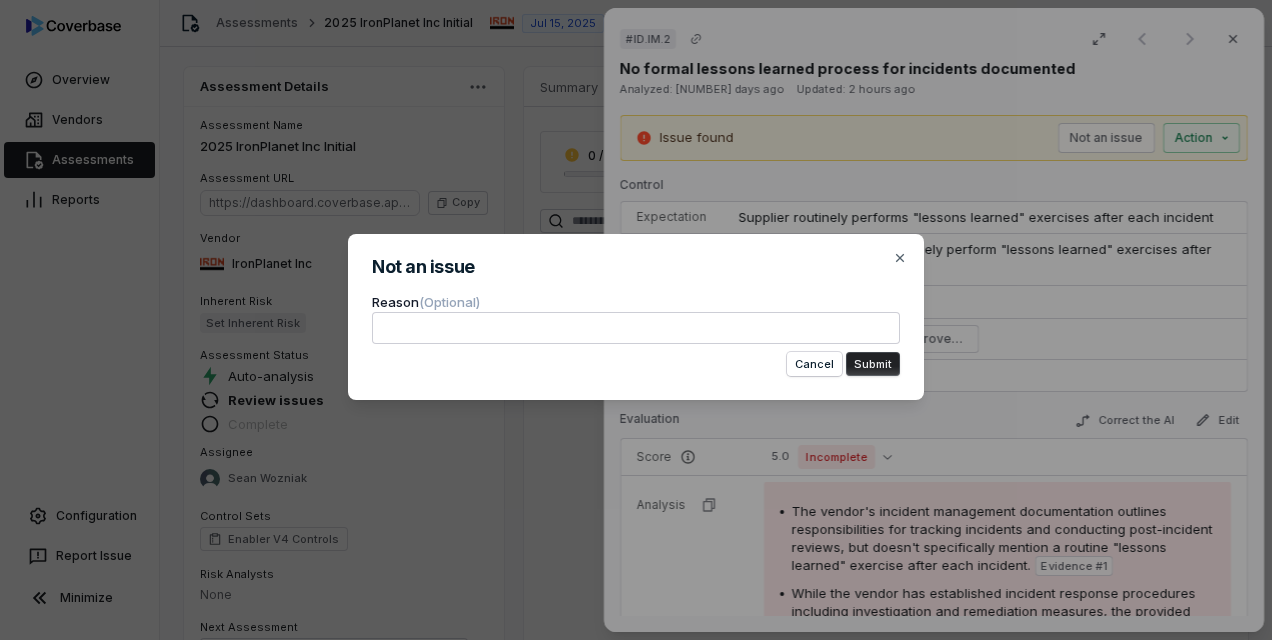 click at bounding box center [636, 328] 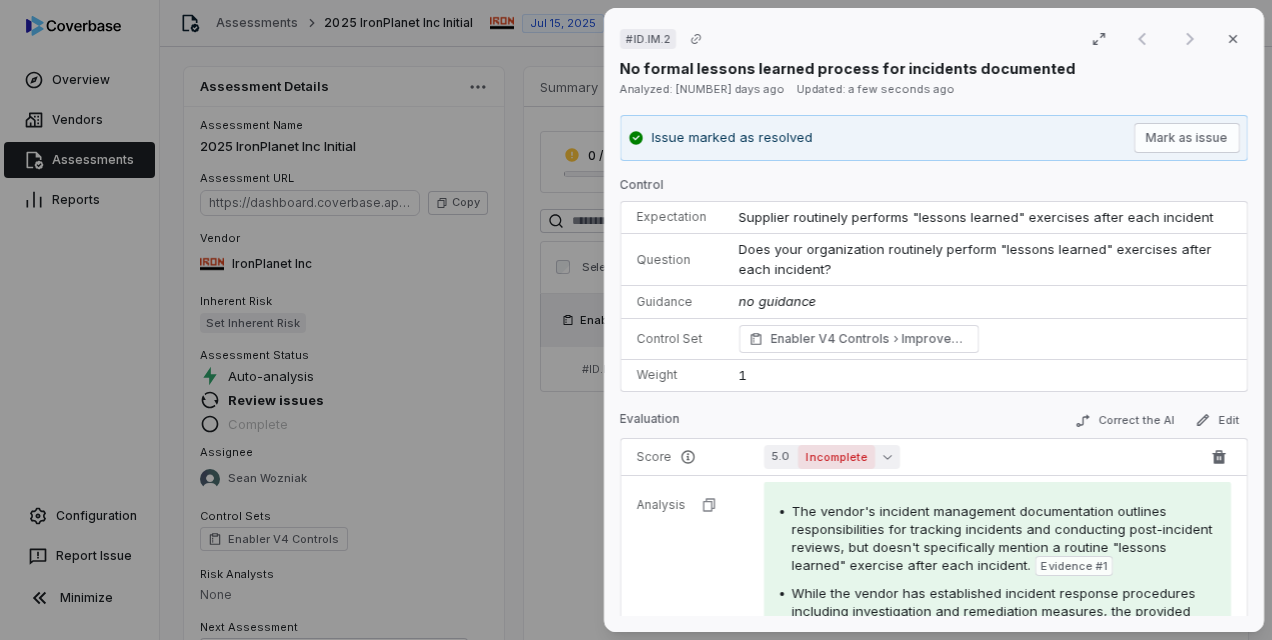 click on "5.0 Incomplete" at bounding box center [832, 457] 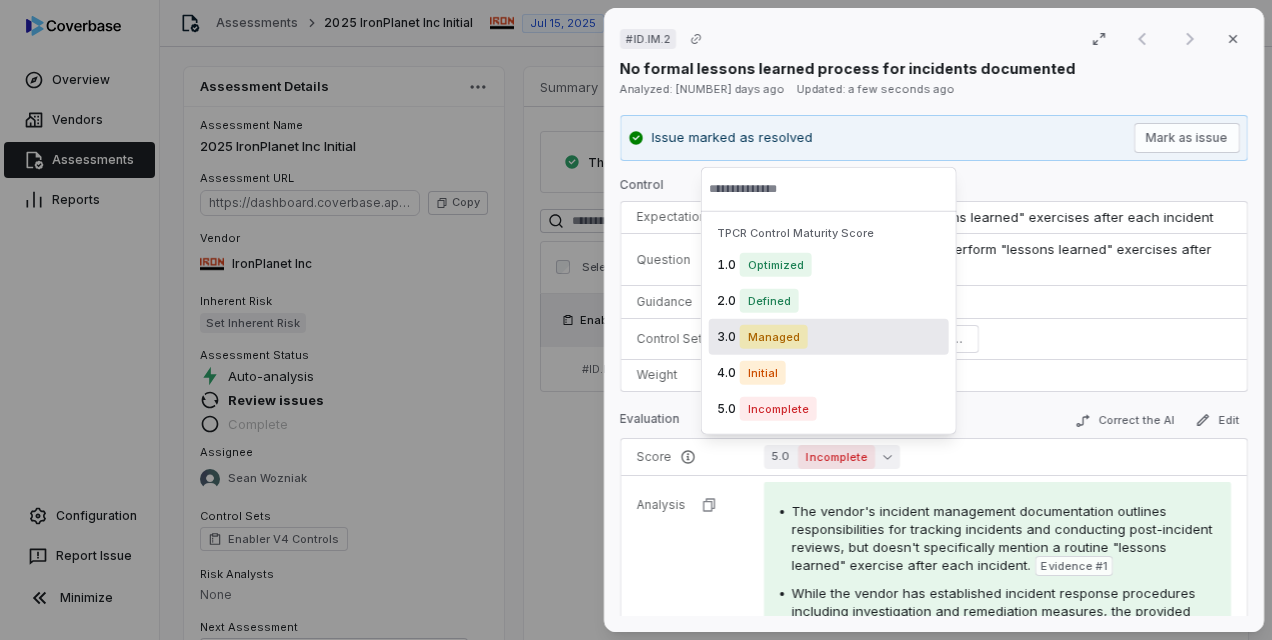 click on "3.0 Managed" at bounding box center [829, 337] 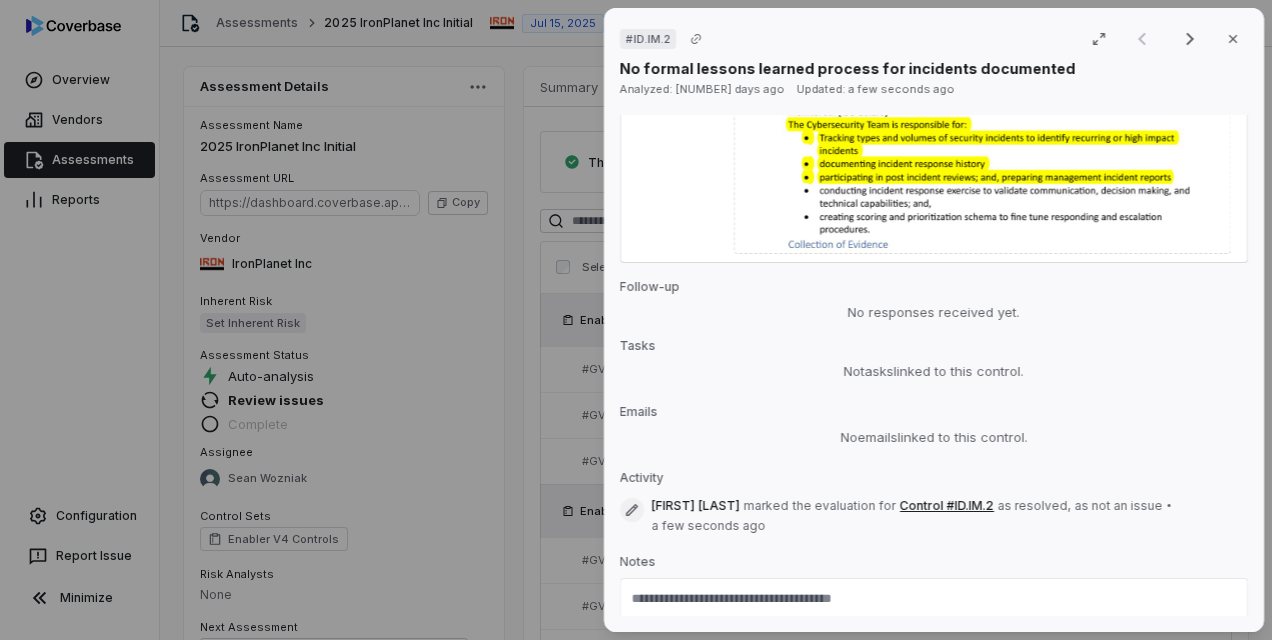 scroll, scrollTop: 2150, scrollLeft: 0, axis: vertical 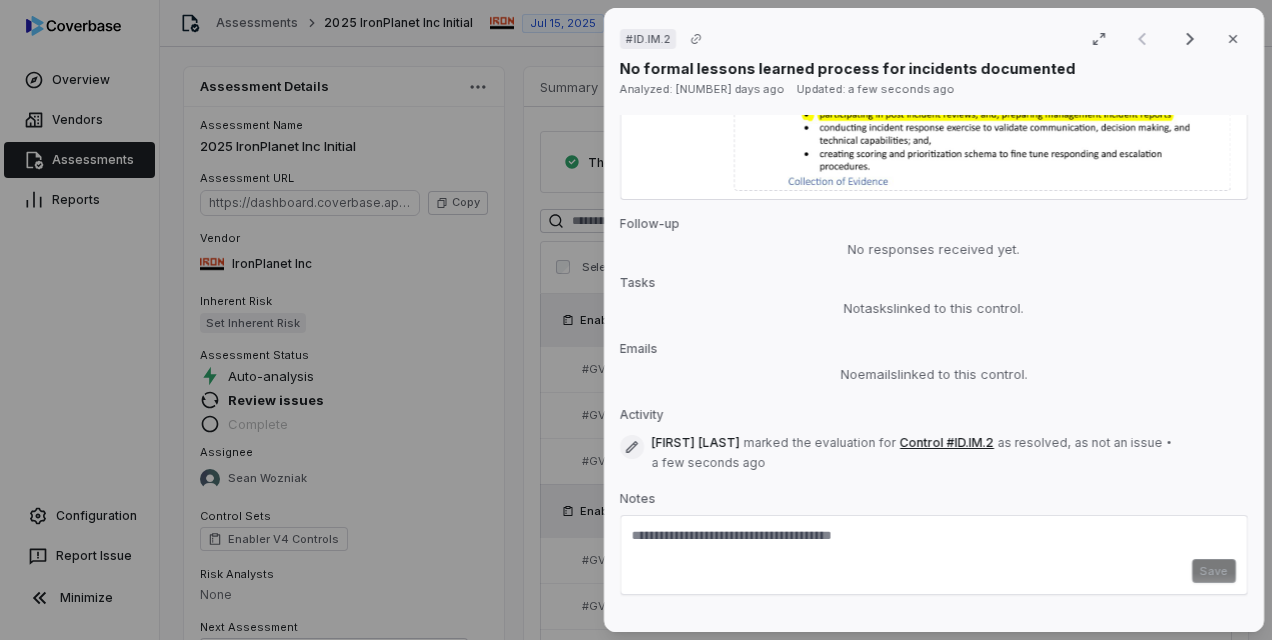 click at bounding box center (934, 543) 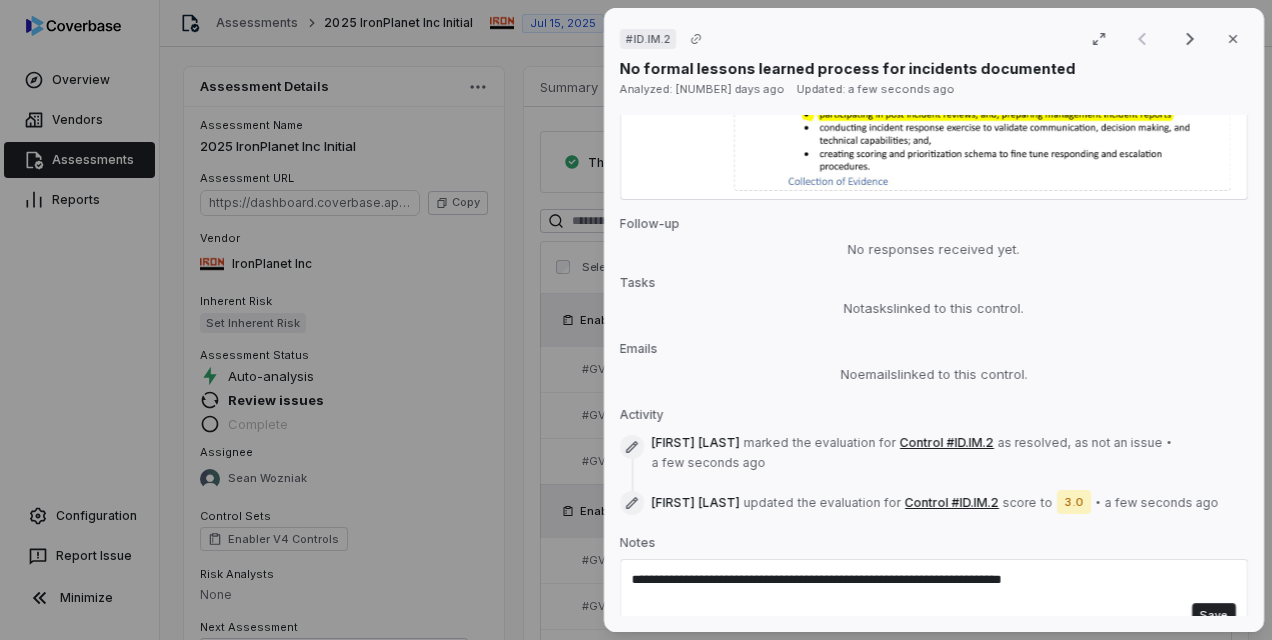 type on "**********" 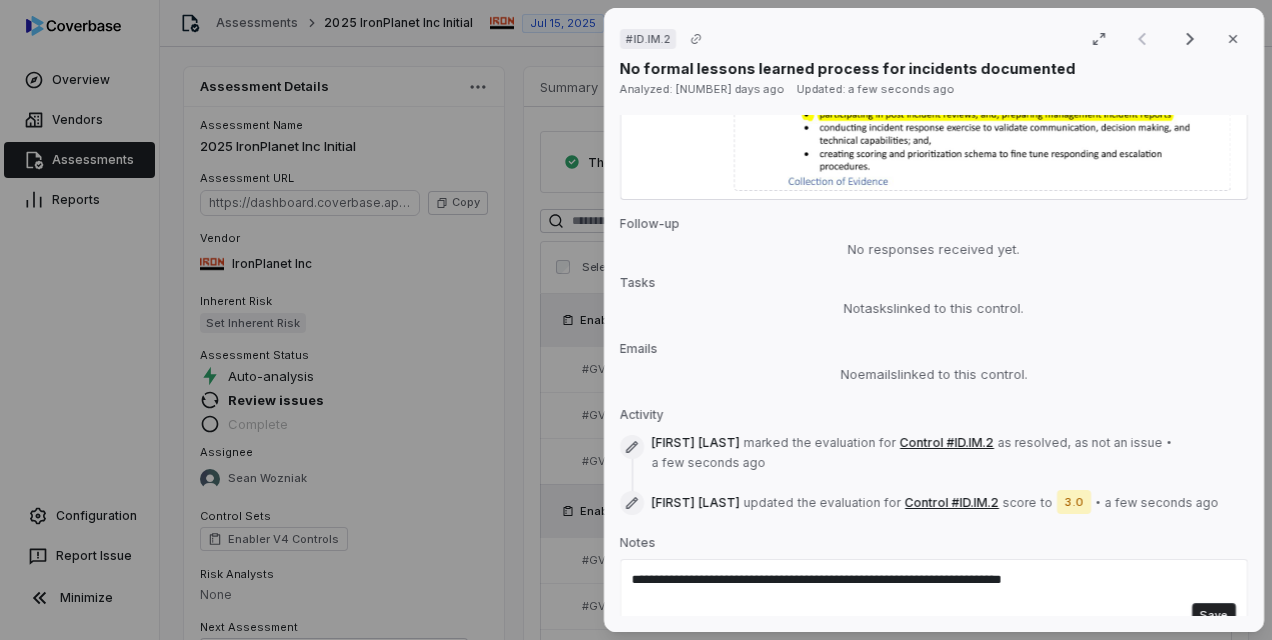 click on "Save" at bounding box center (1214, 615) 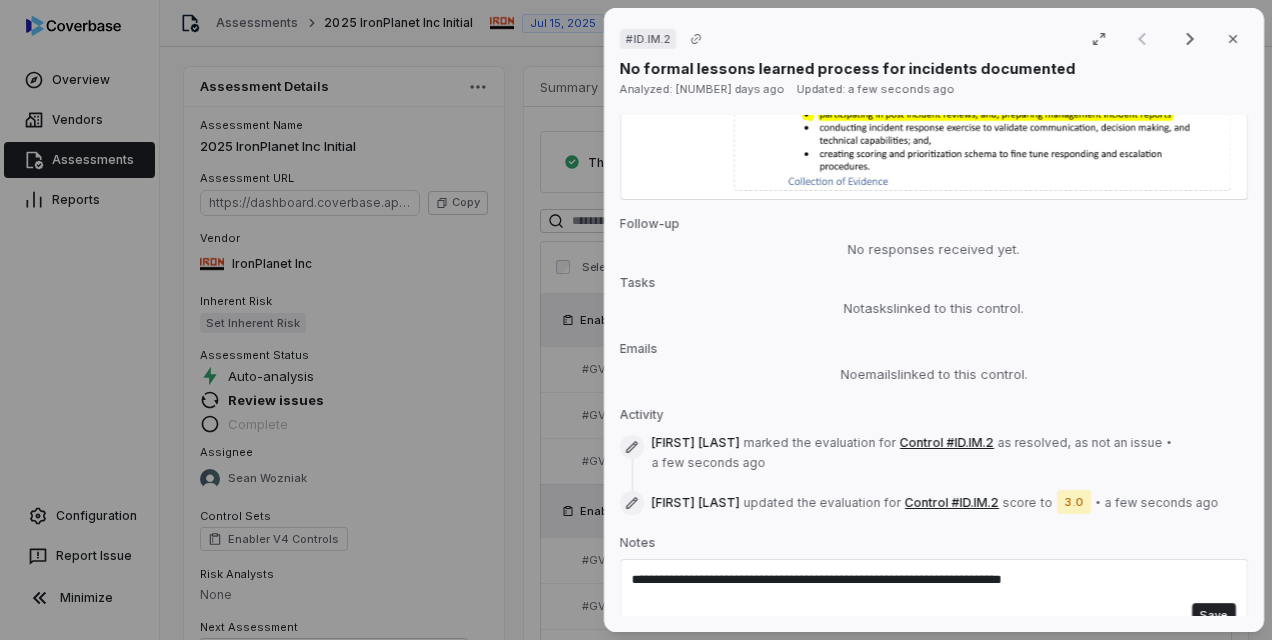 type 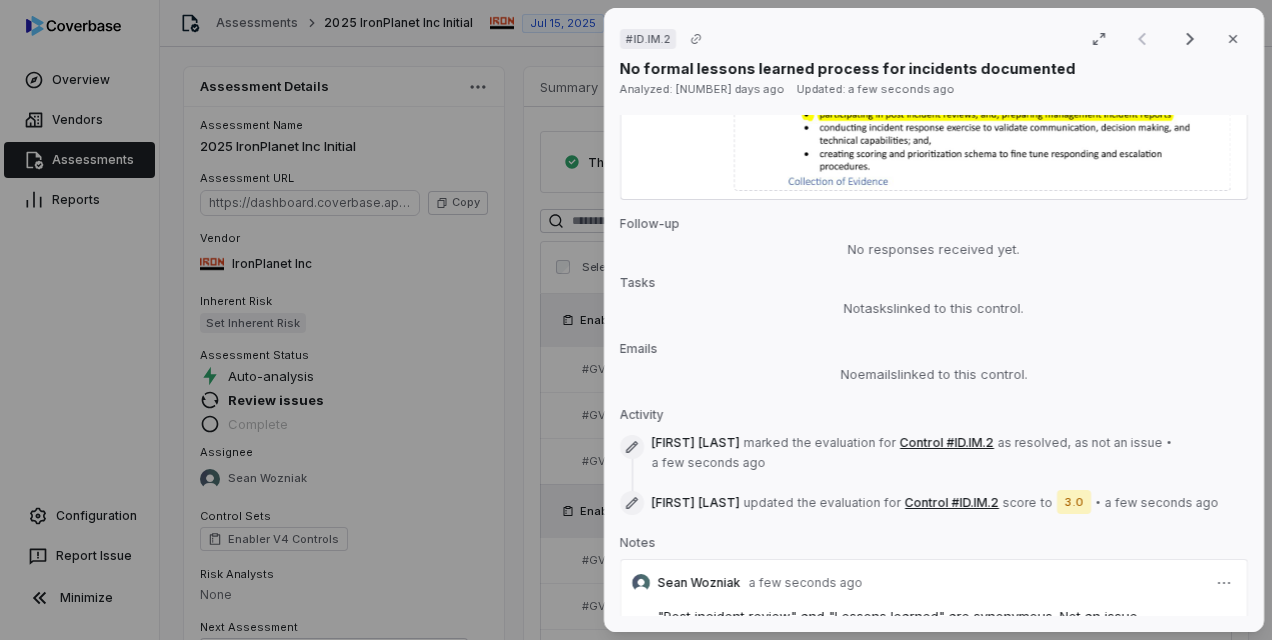 click on "# ID.IM.2 (filtered result) Close No formal lessons learned process for incidents documented Analyzed: [NUMBER] days ago Updated: a few seconds ago Issue marked as resolved Mark as issue Control Expectation Supplier routinely performs "lessons learned" exercises after each incident Question Does your organization routinely perform "lessons learned" exercises after each incident? Guidance no guidance Control Set Enabler V4 Controls Improvement  Weight 1 Evaluation Correct the AI Edit   Score 3.0 Managed Analysis The vendor's incident management documentation outlines responsibilities for tracking incidents and conducting post-incident reviews, but doesn't specifically mention a routine "lessons learned" exercise after each incident. Evidence # 1 While the vendor has established incident response procedures including investigation and remediation measures, the provided documents don't explicitly describe a structured lessons learned process that occurs after each security incident. Evidence # 2 Evidence # 3 4 1 page" at bounding box center [636, 320] 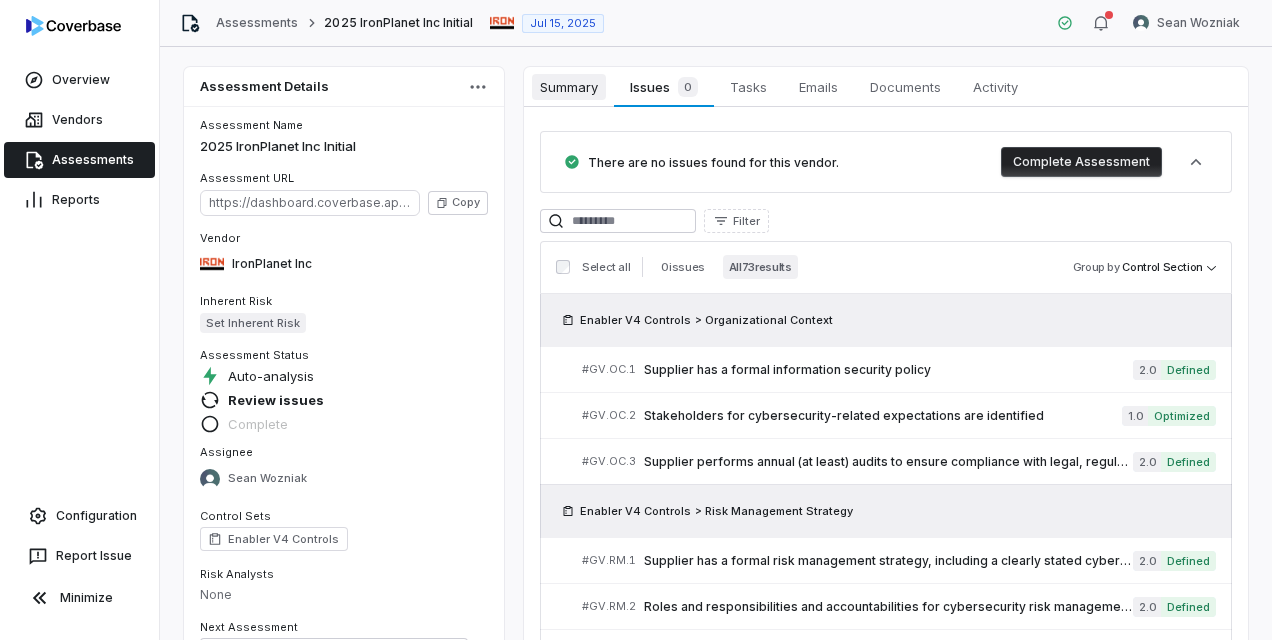 click on "Summary" at bounding box center [569, 87] 